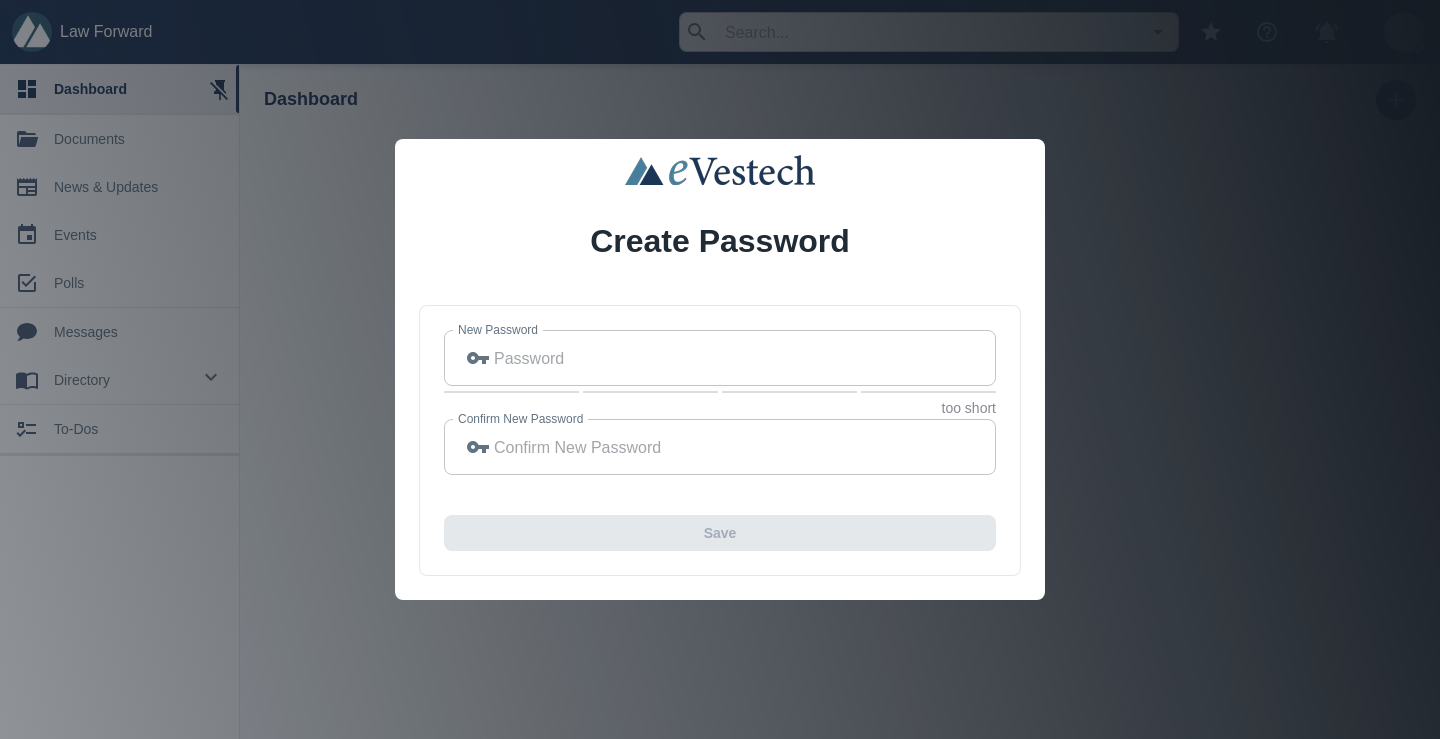 scroll, scrollTop: 0, scrollLeft: 0, axis: both 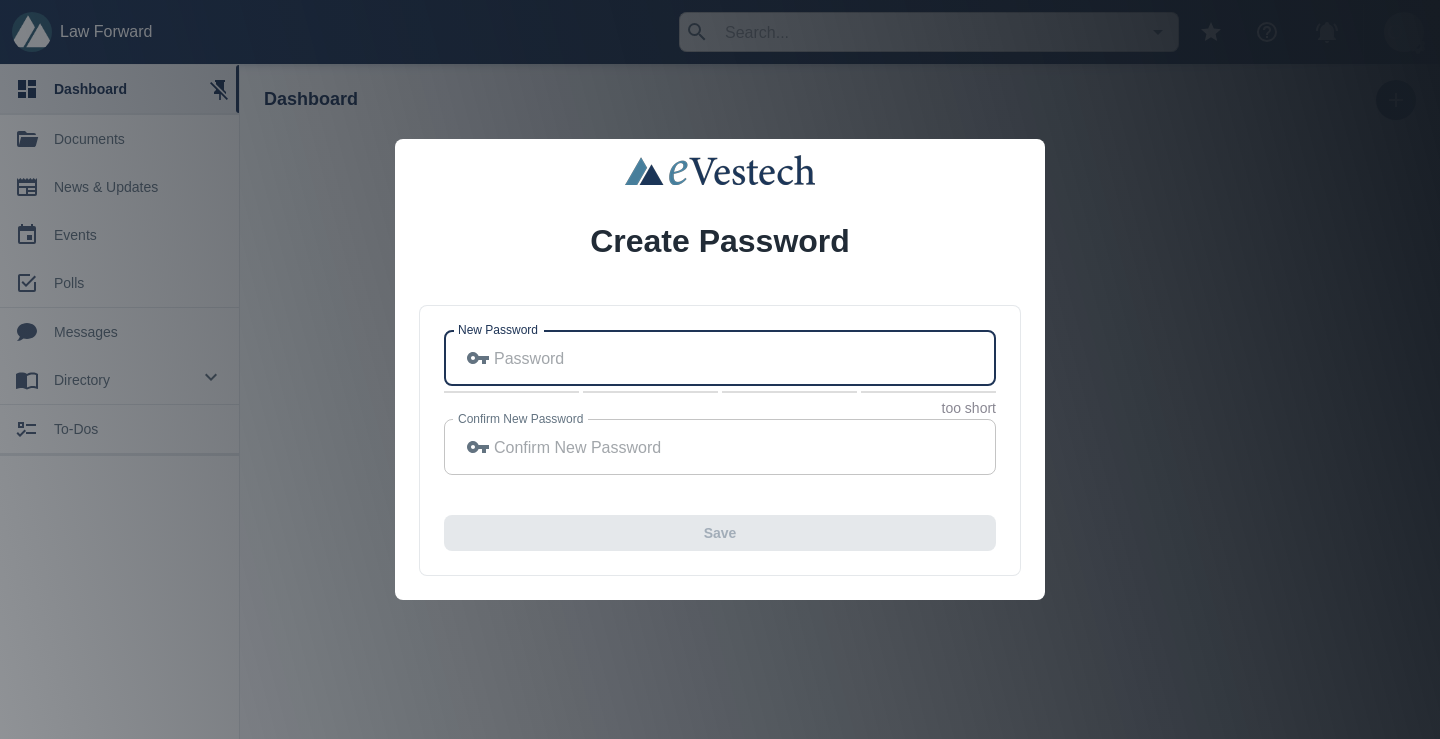 click on "New Password" at bounding box center (745, 358) 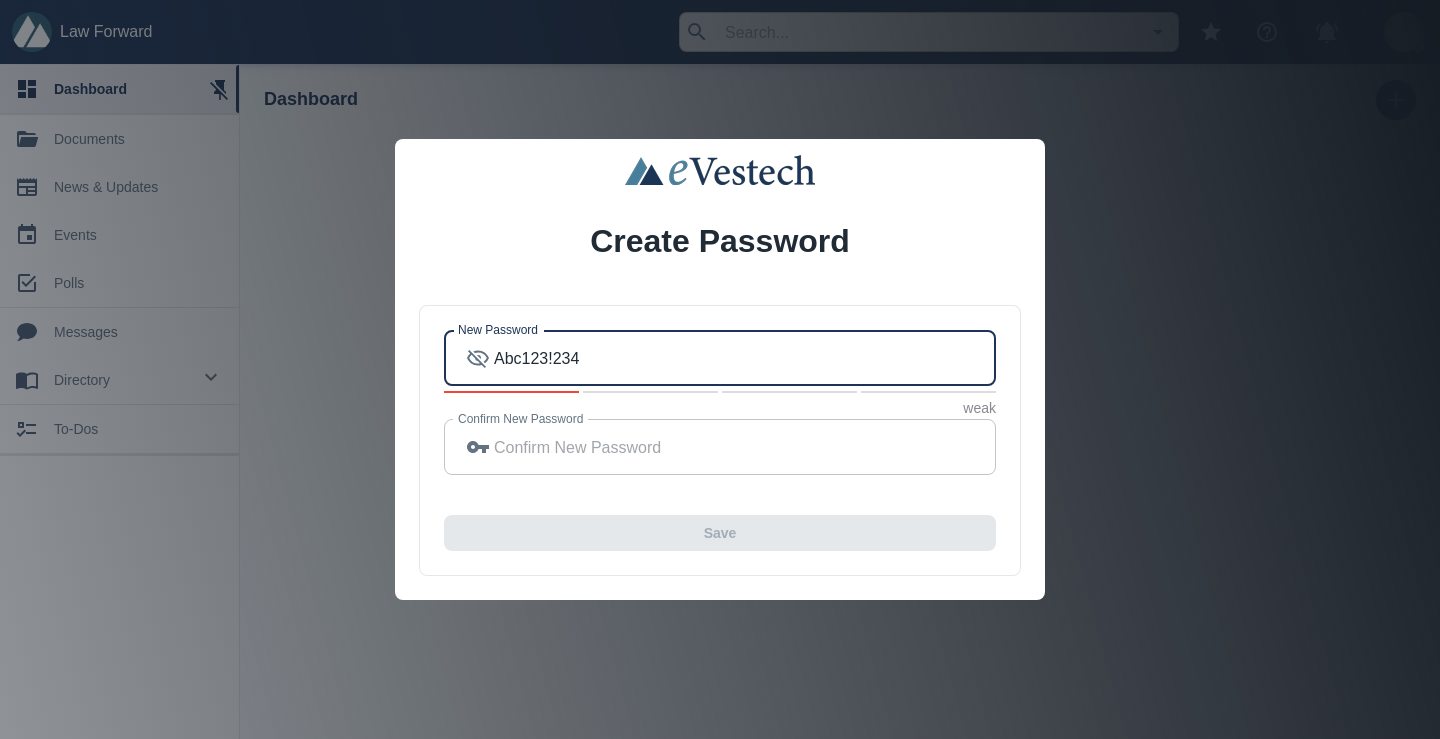 type on "Abc123!234" 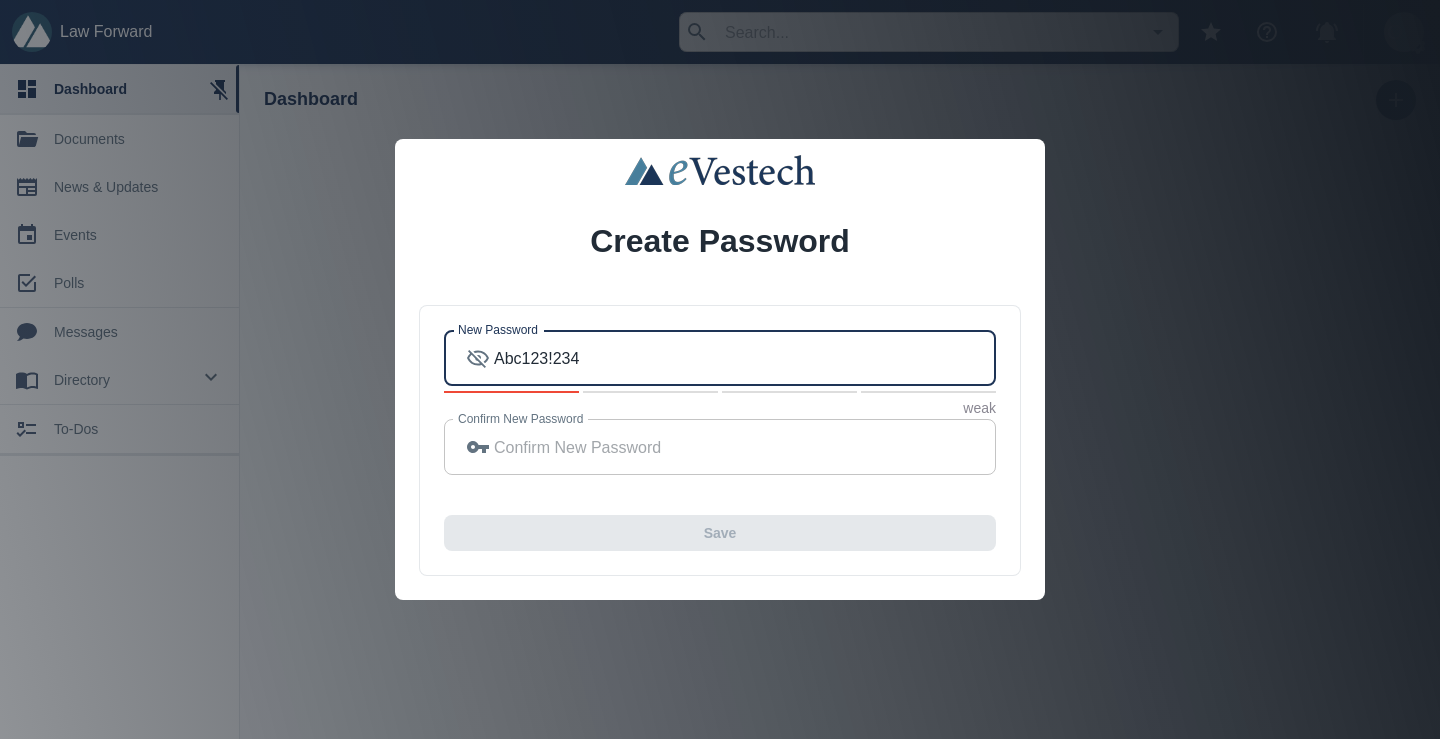 type 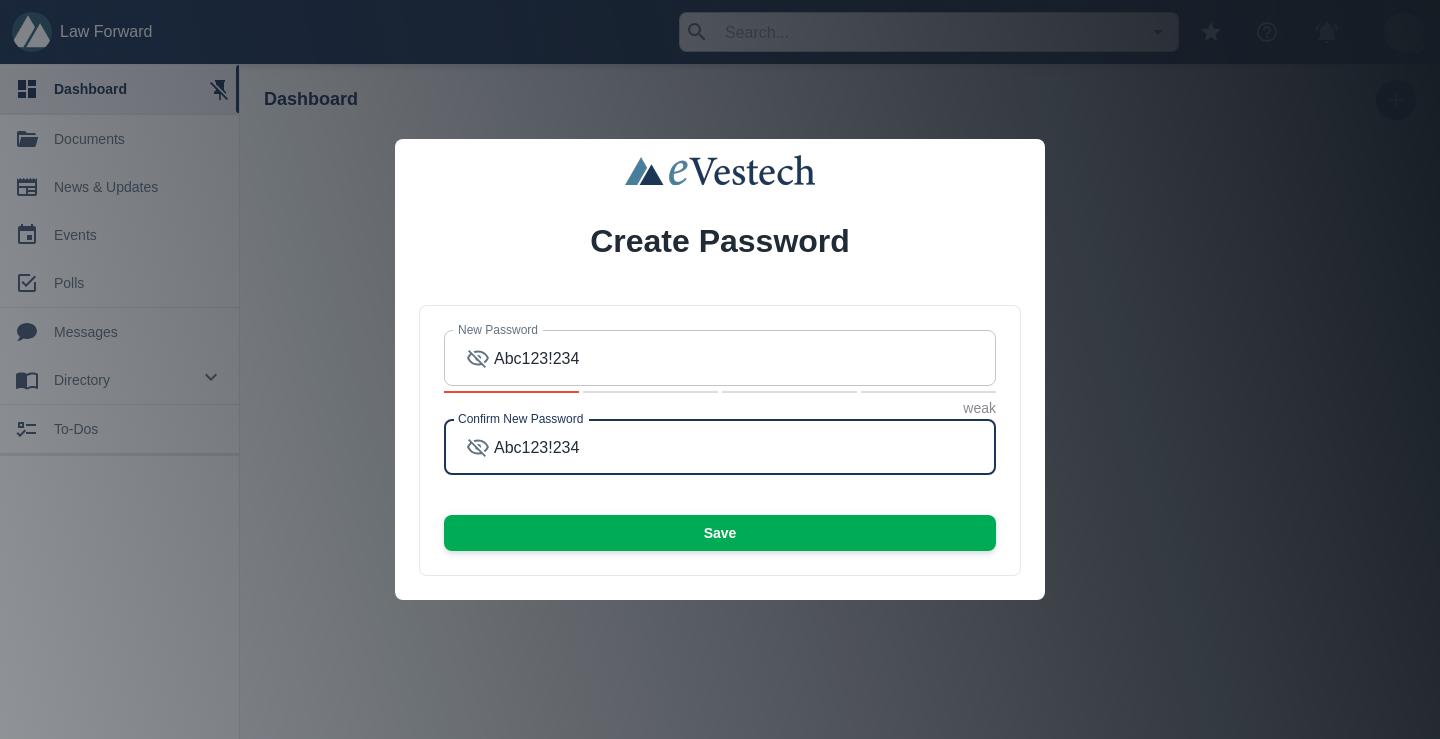 type on "Abc123!234" 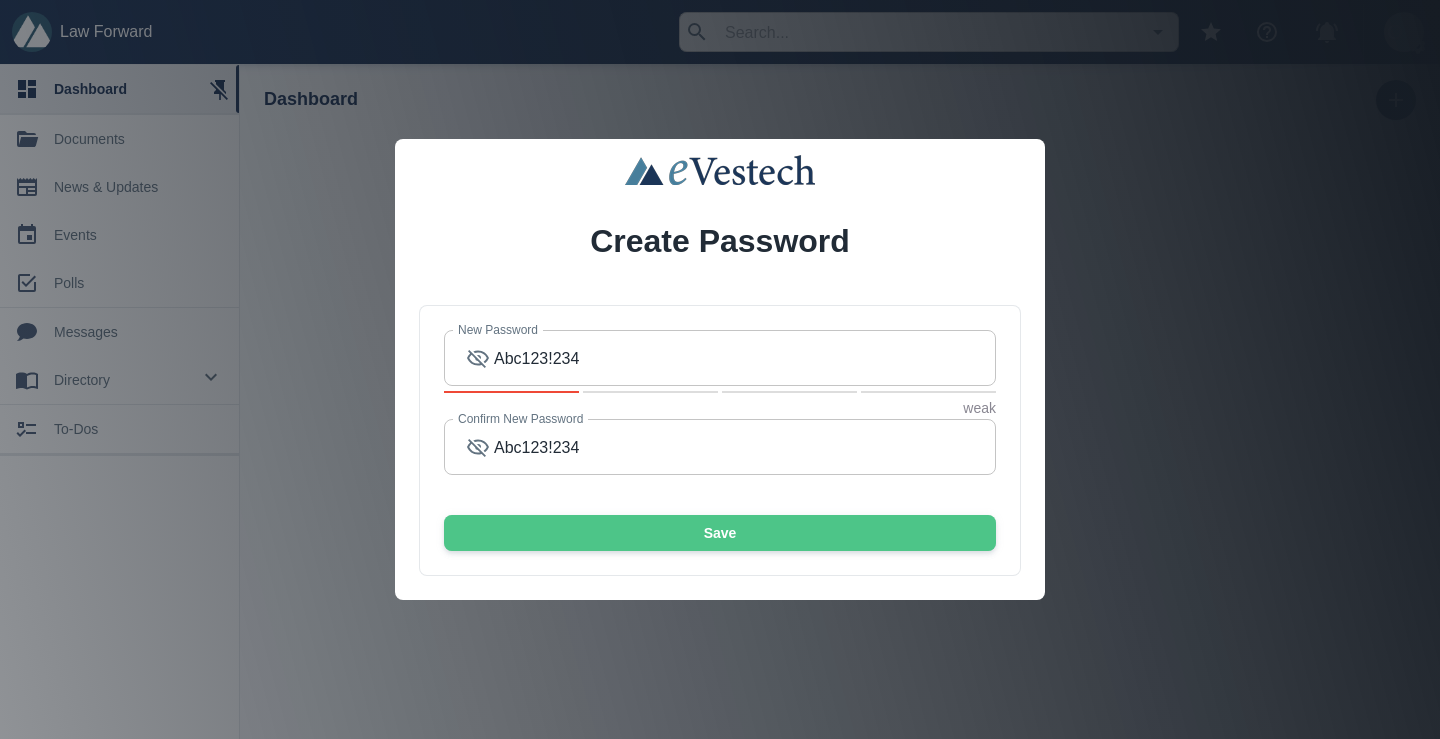 click on "Save" at bounding box center (720, 533) 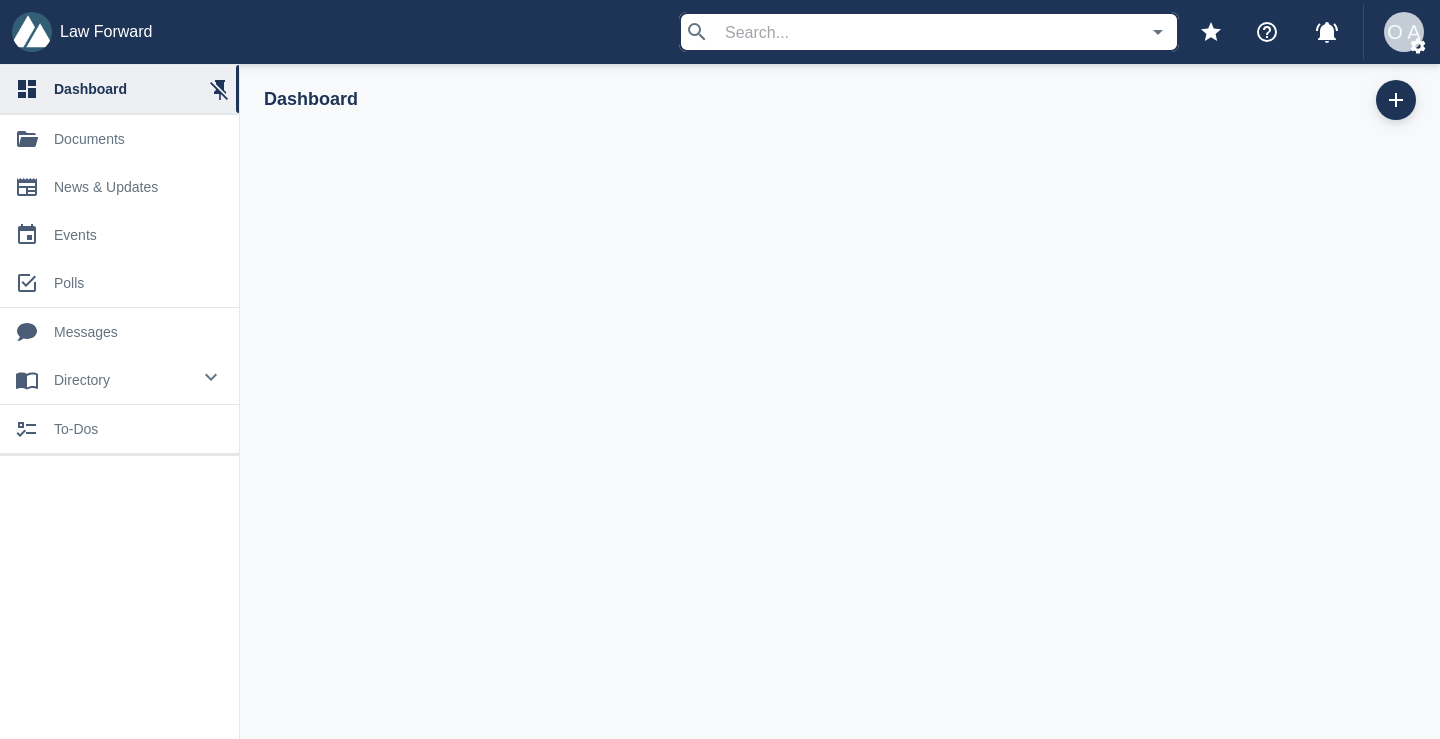click on "events" at bounding box center (119, 235) 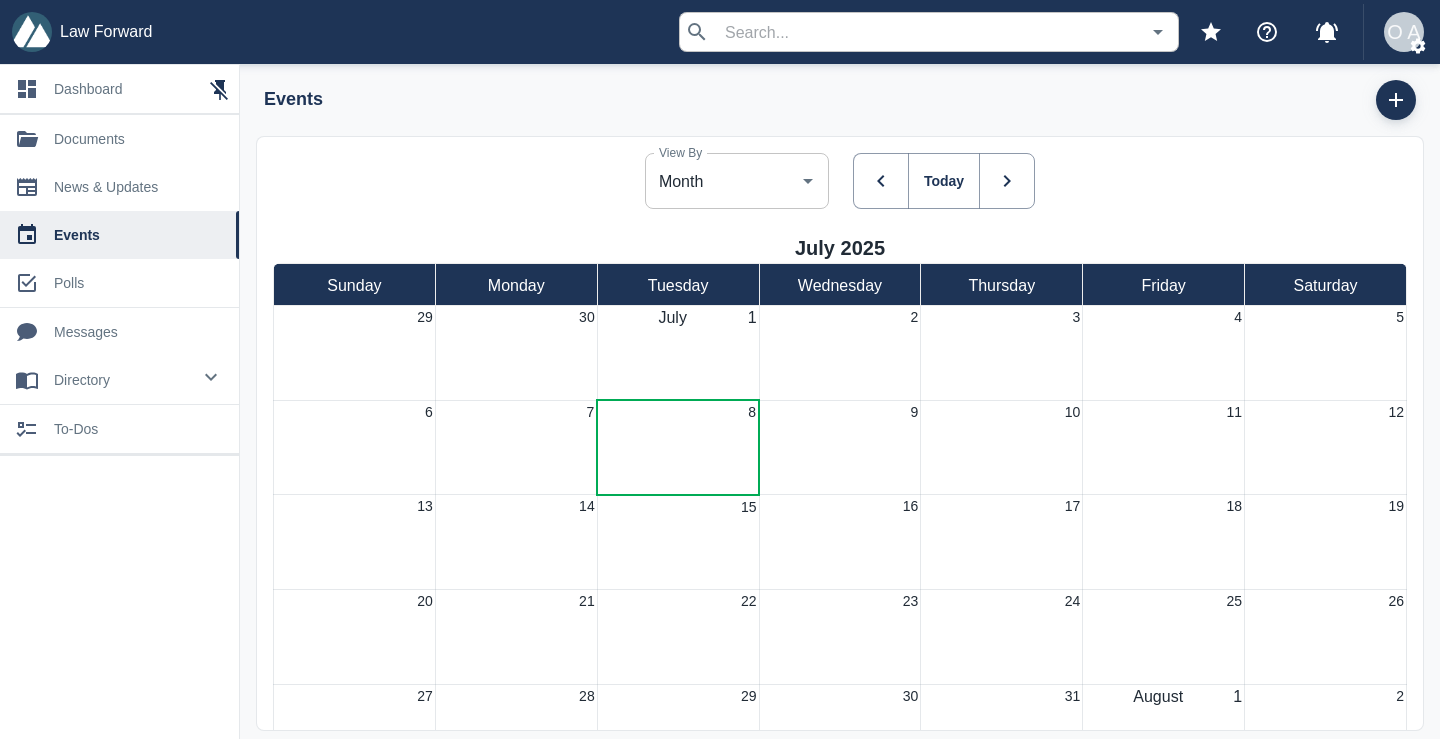 click on "0 messages" at bounding box center [119, 332] 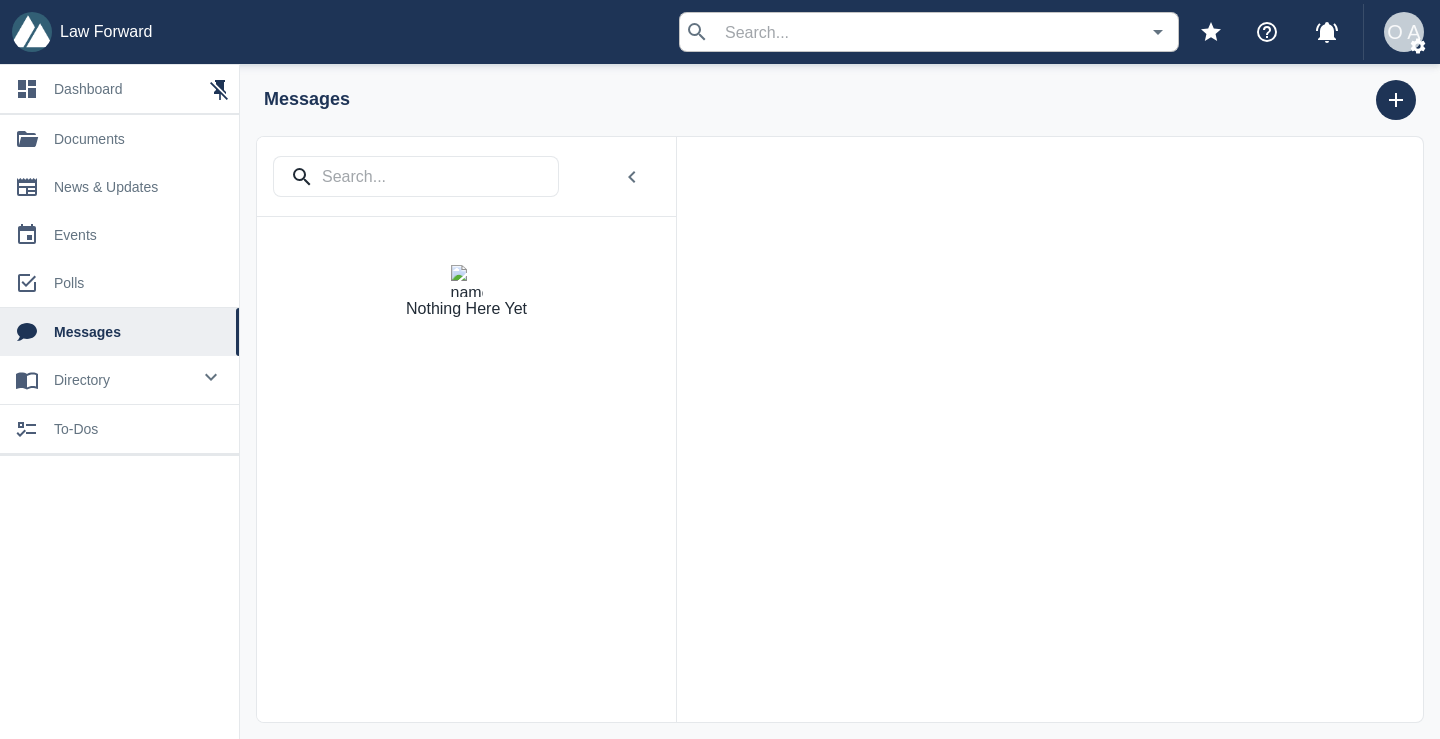 click on "directory" at bounding box center (122, 380) 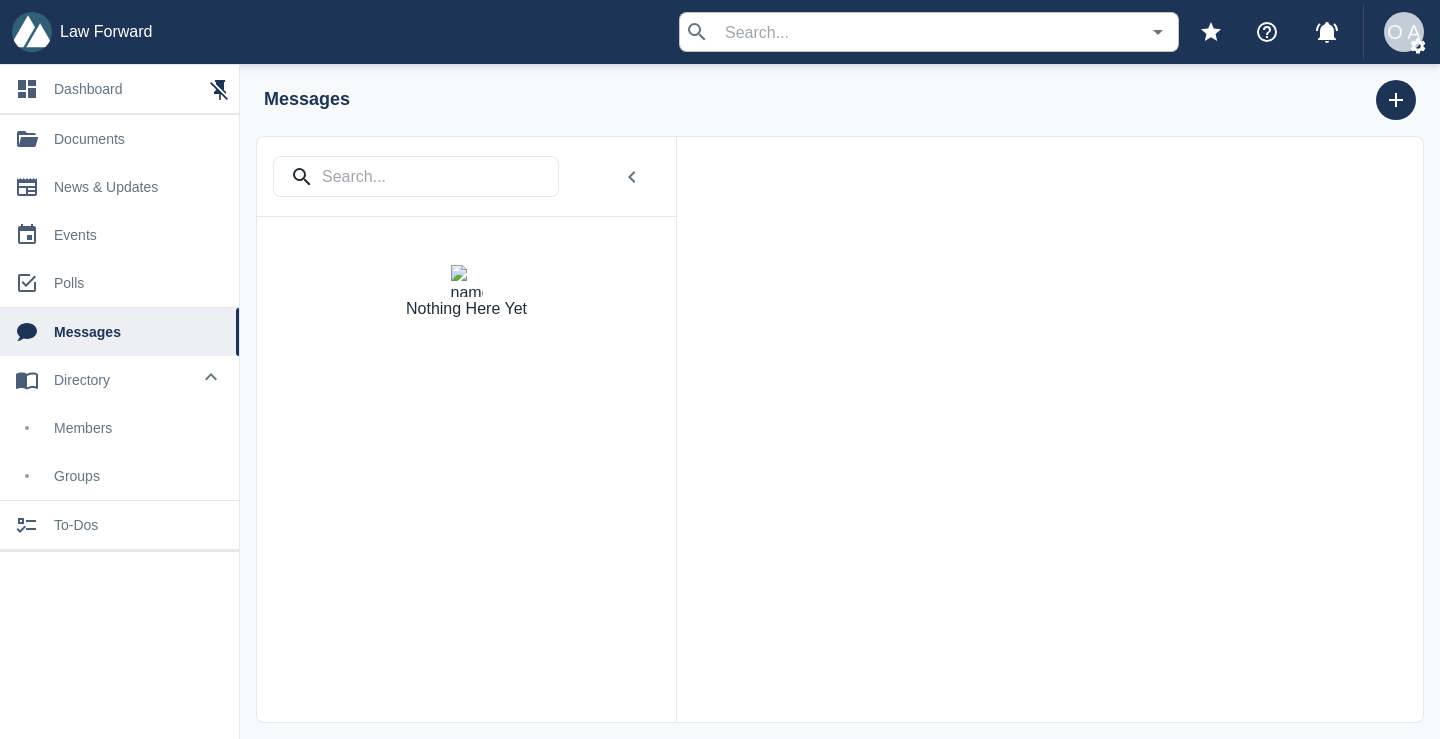 click on "members" at bounding box center (138, 428) 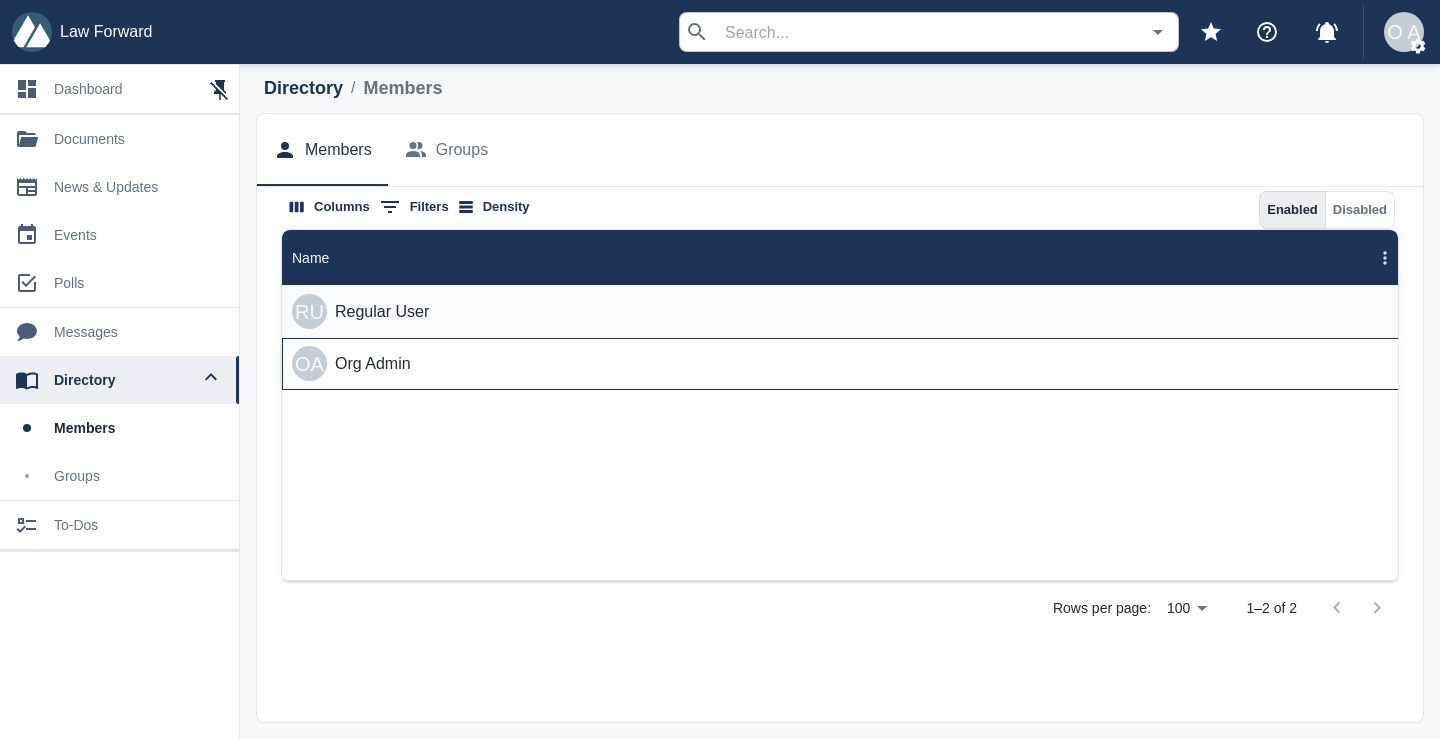 click on "O A Org   Admin" at bounding box center [841, 364] 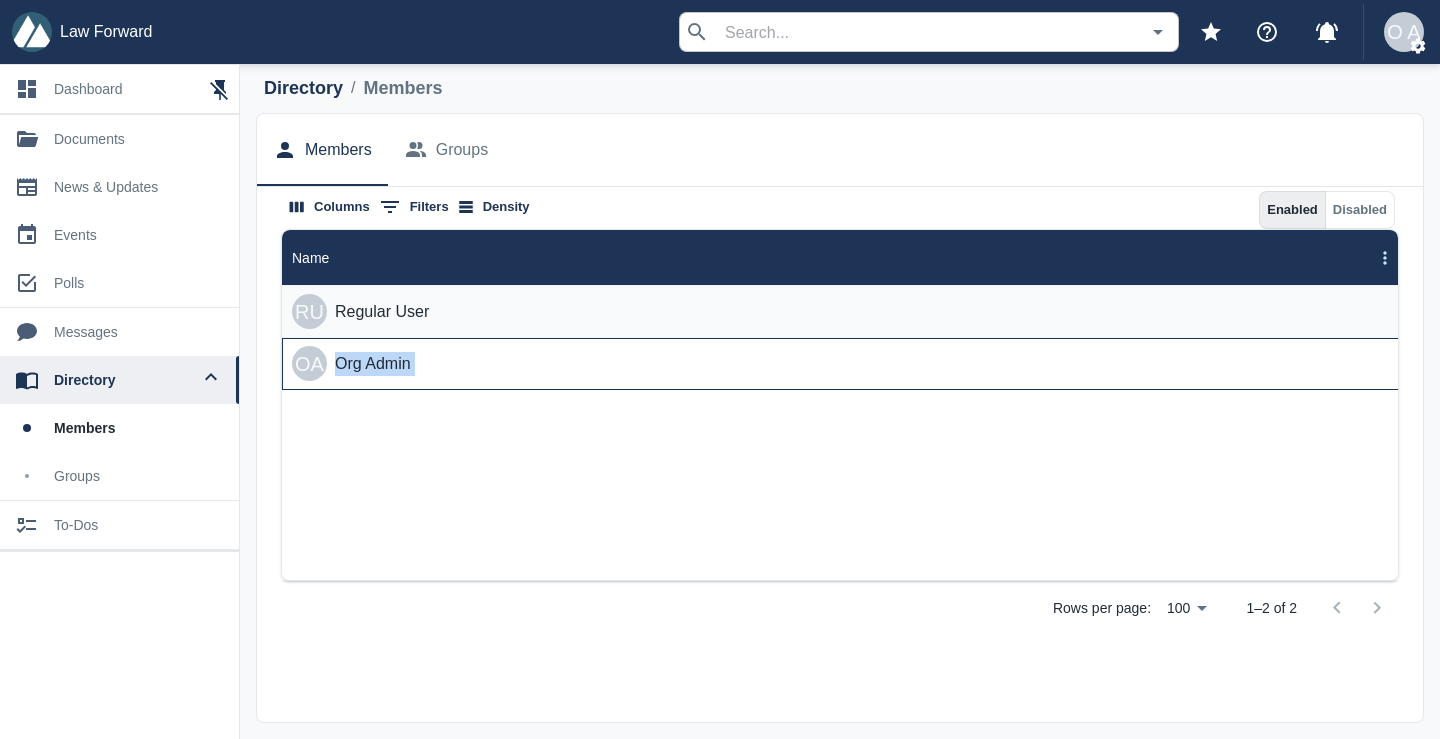 click on "O A Org   Admin" at bounding box center [841, 364] 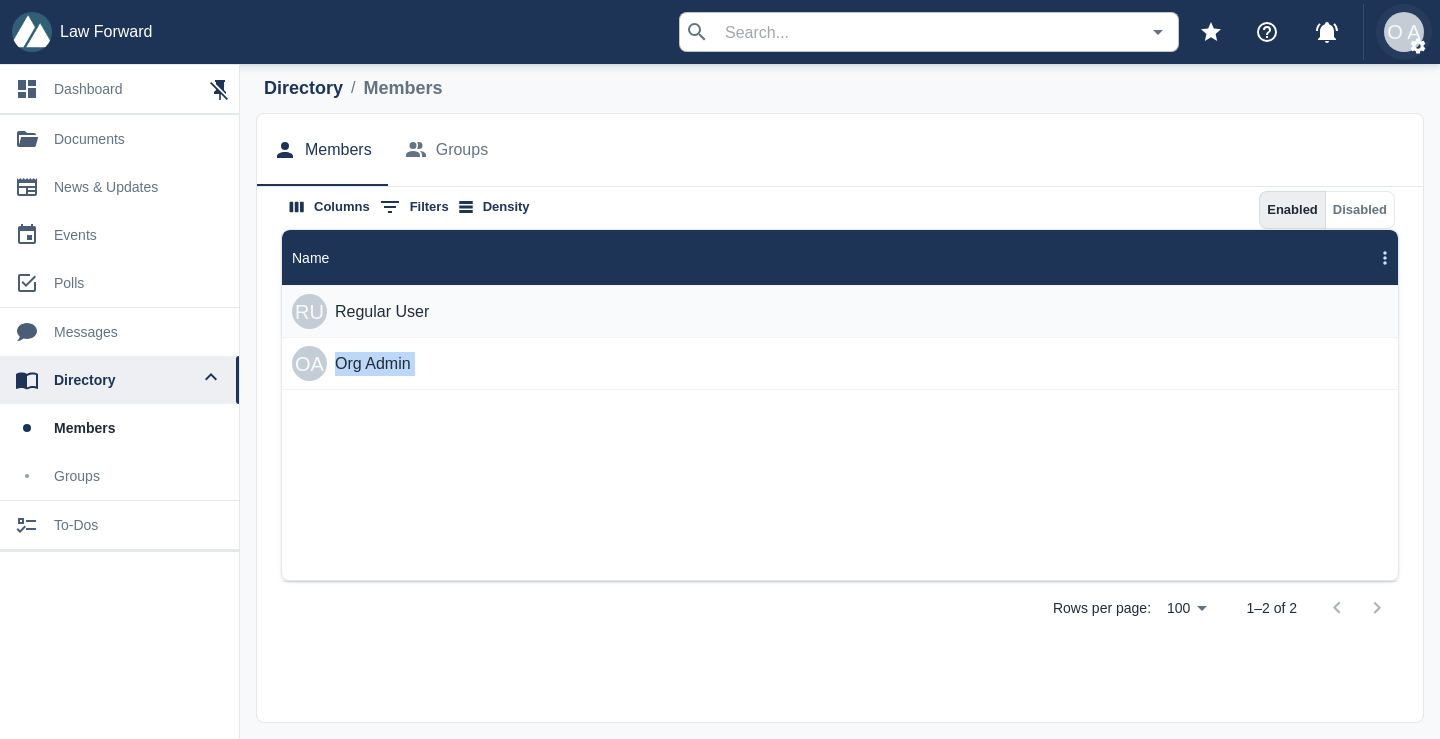 click on "O A" at bounding box center (1404, 32) 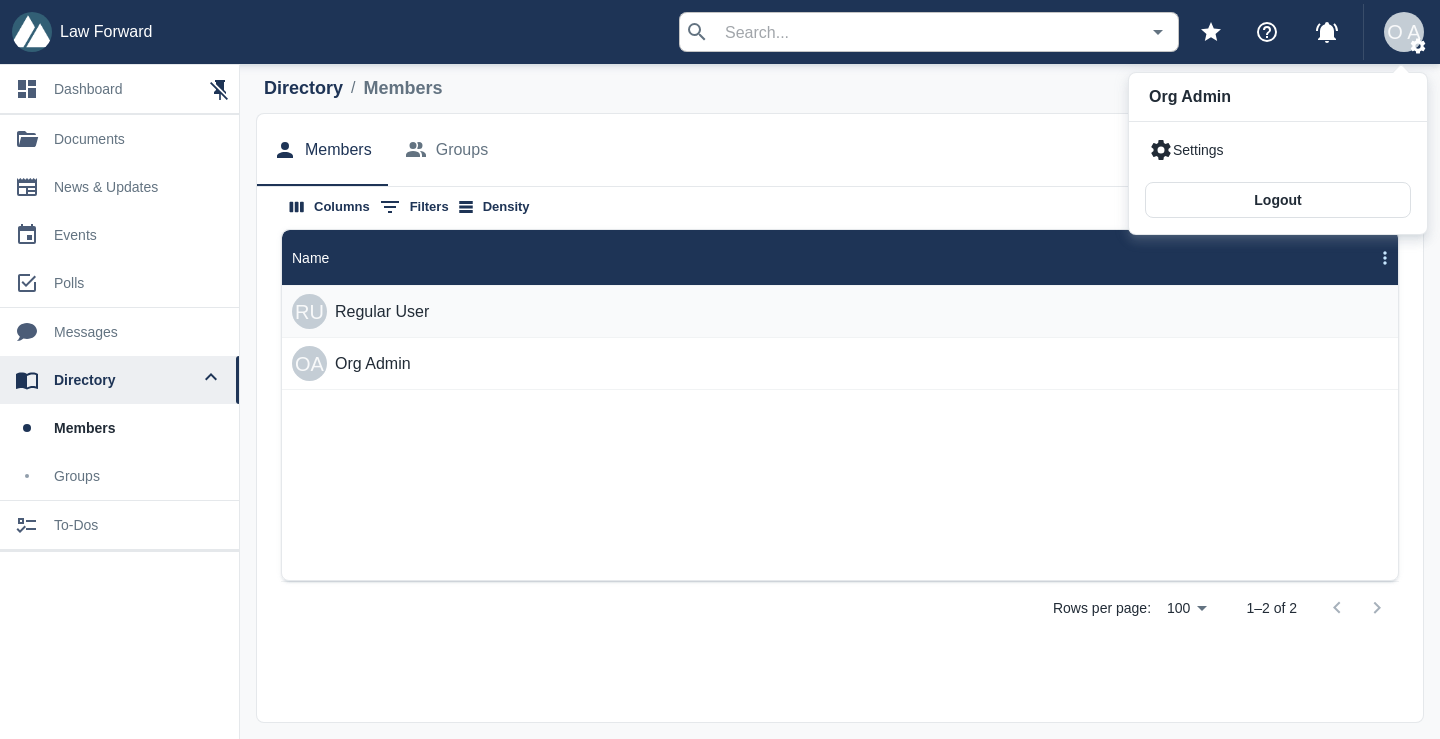 click at bounding box center [720, 369] 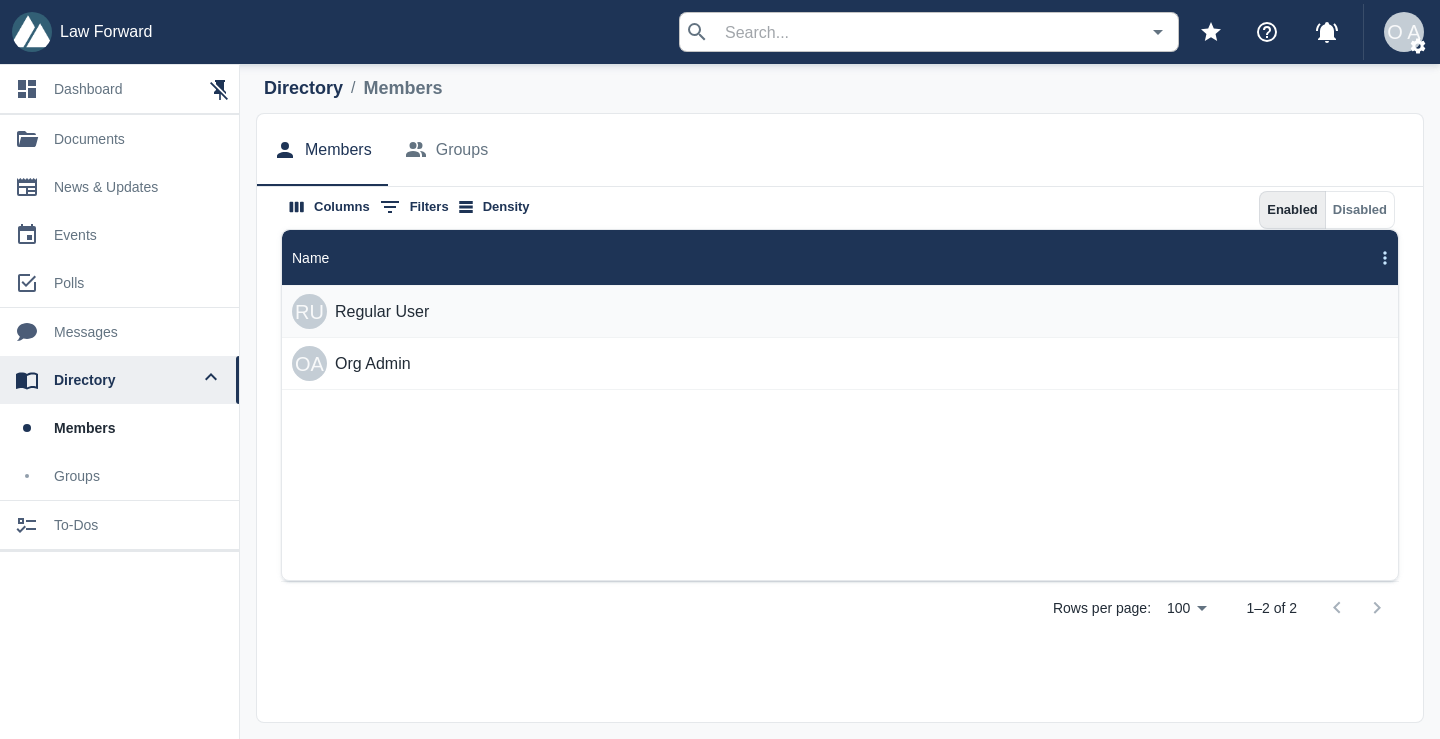 click on "Members Groups" at bounding box center [840, 150] 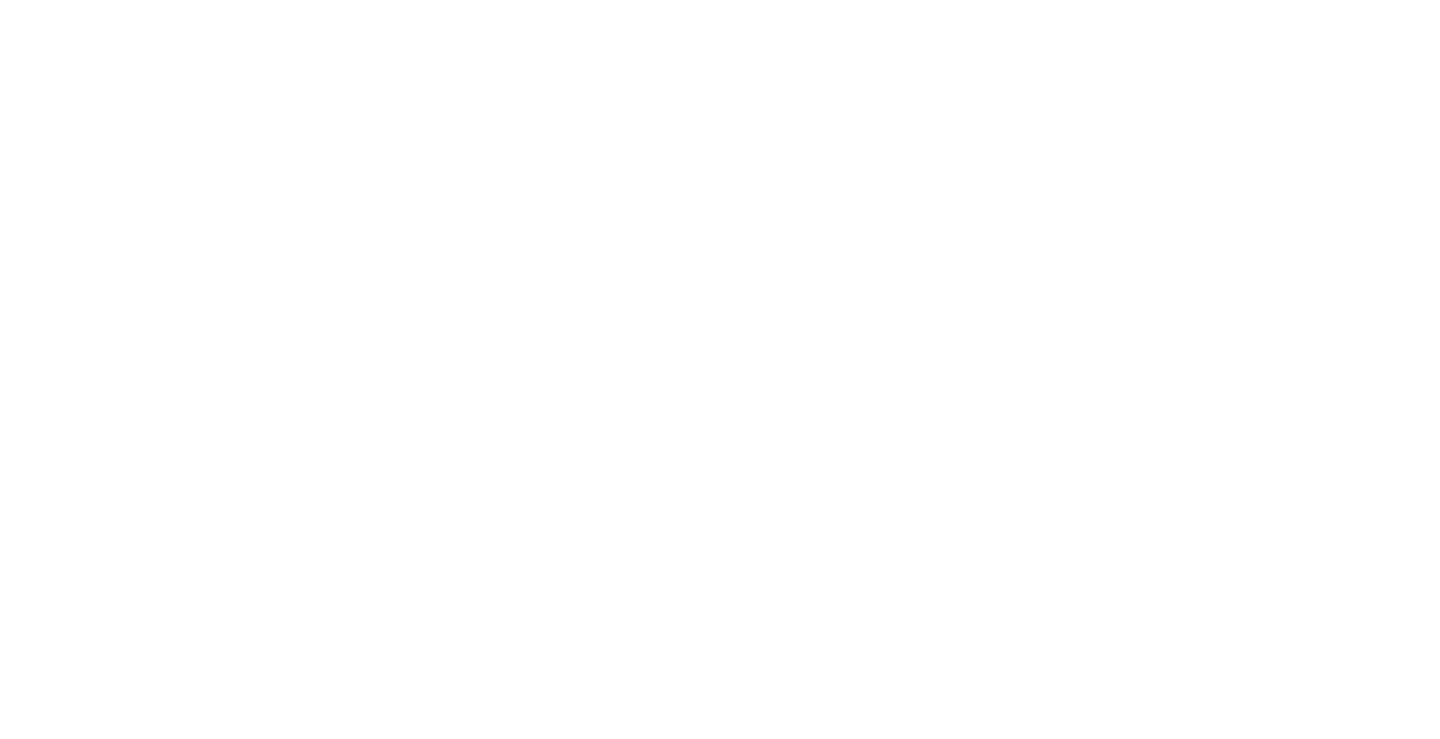 scroll, scrollTop: 0, scrollLeft: 0, axis: both 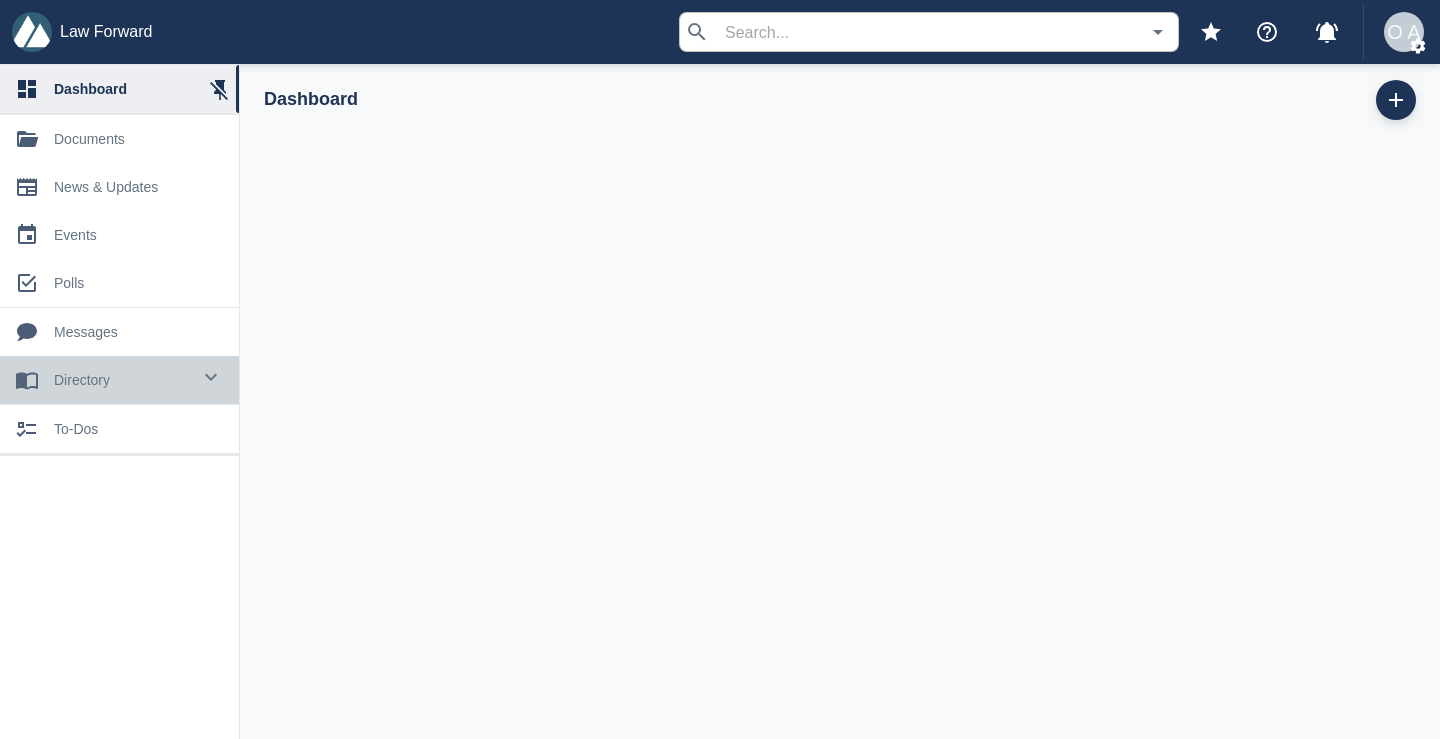 click on "directory" at bounding box center (122, 380) 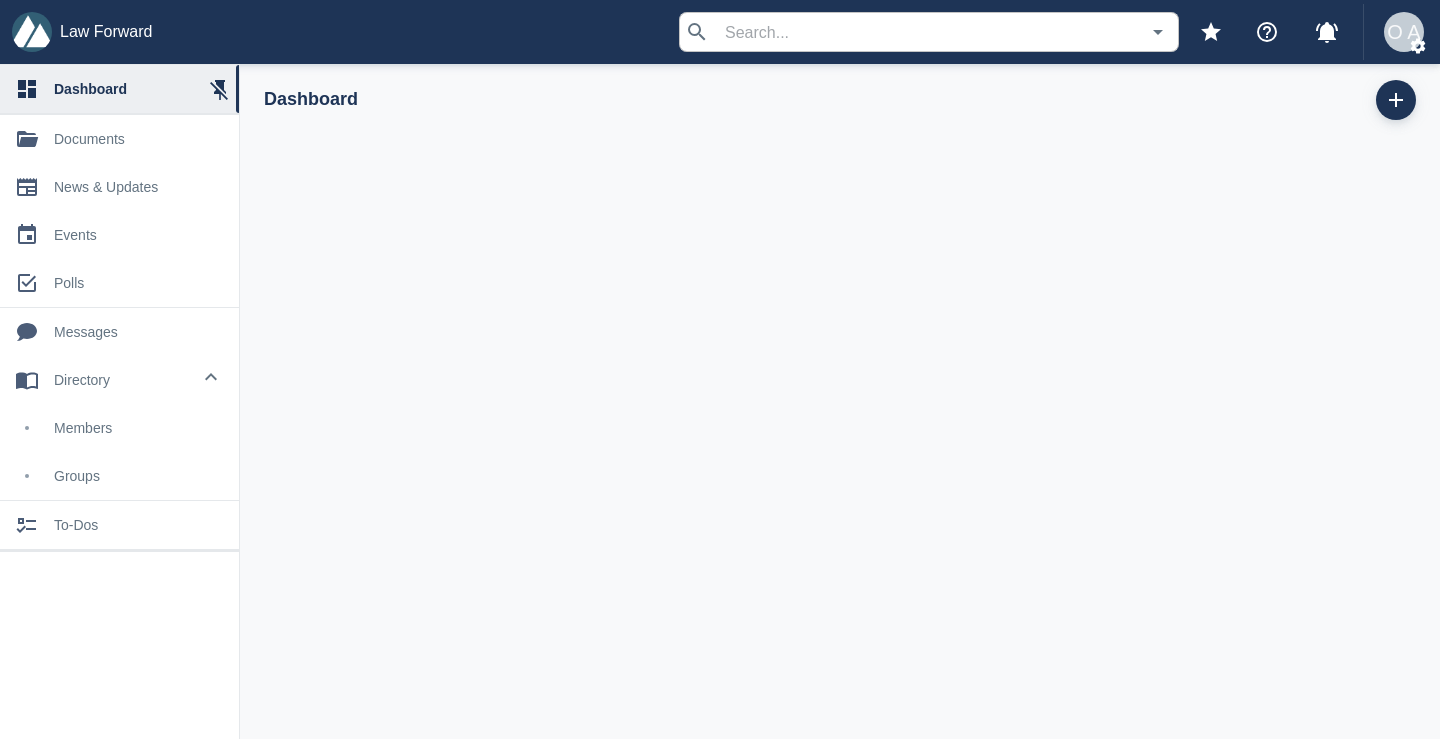 click on "members" at bounding box center [138, 428] 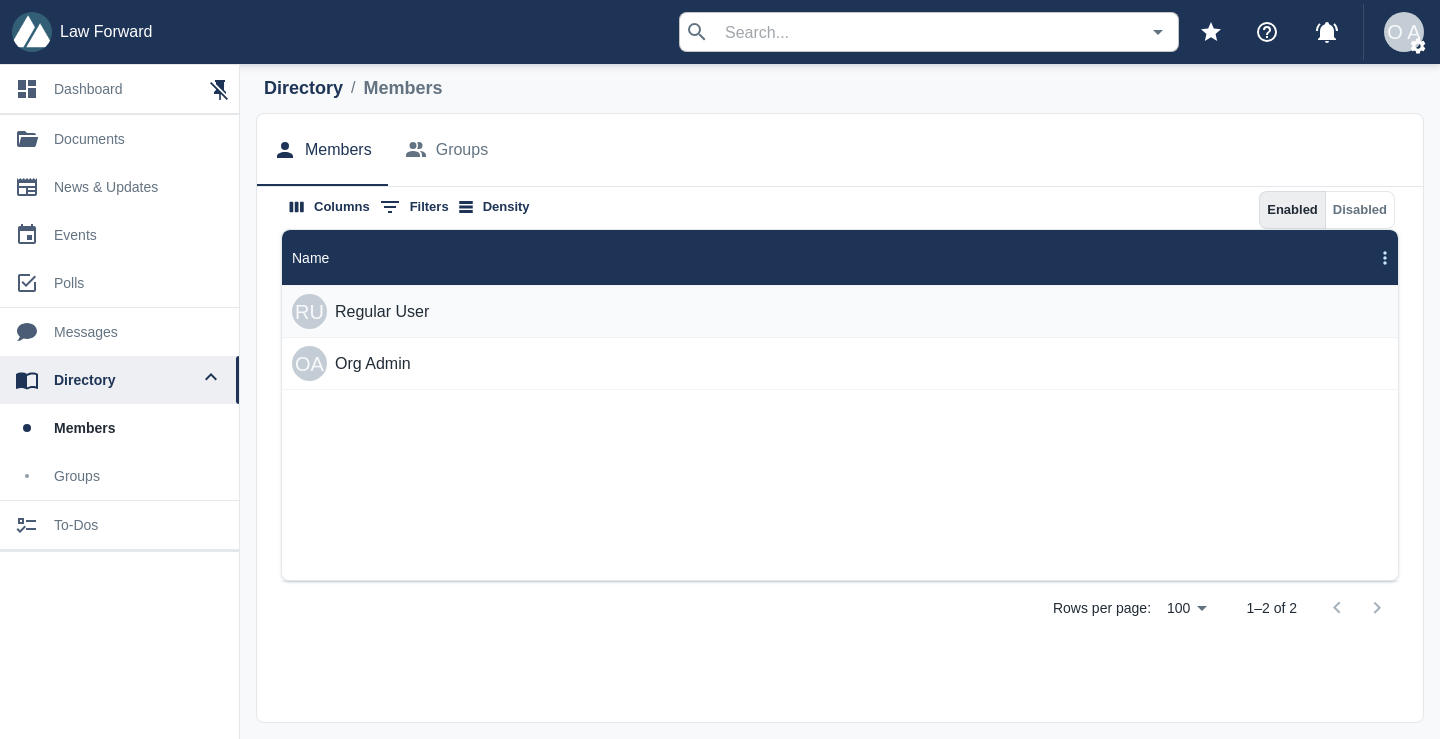 click on "Groups" at bounding box center (446, 150) 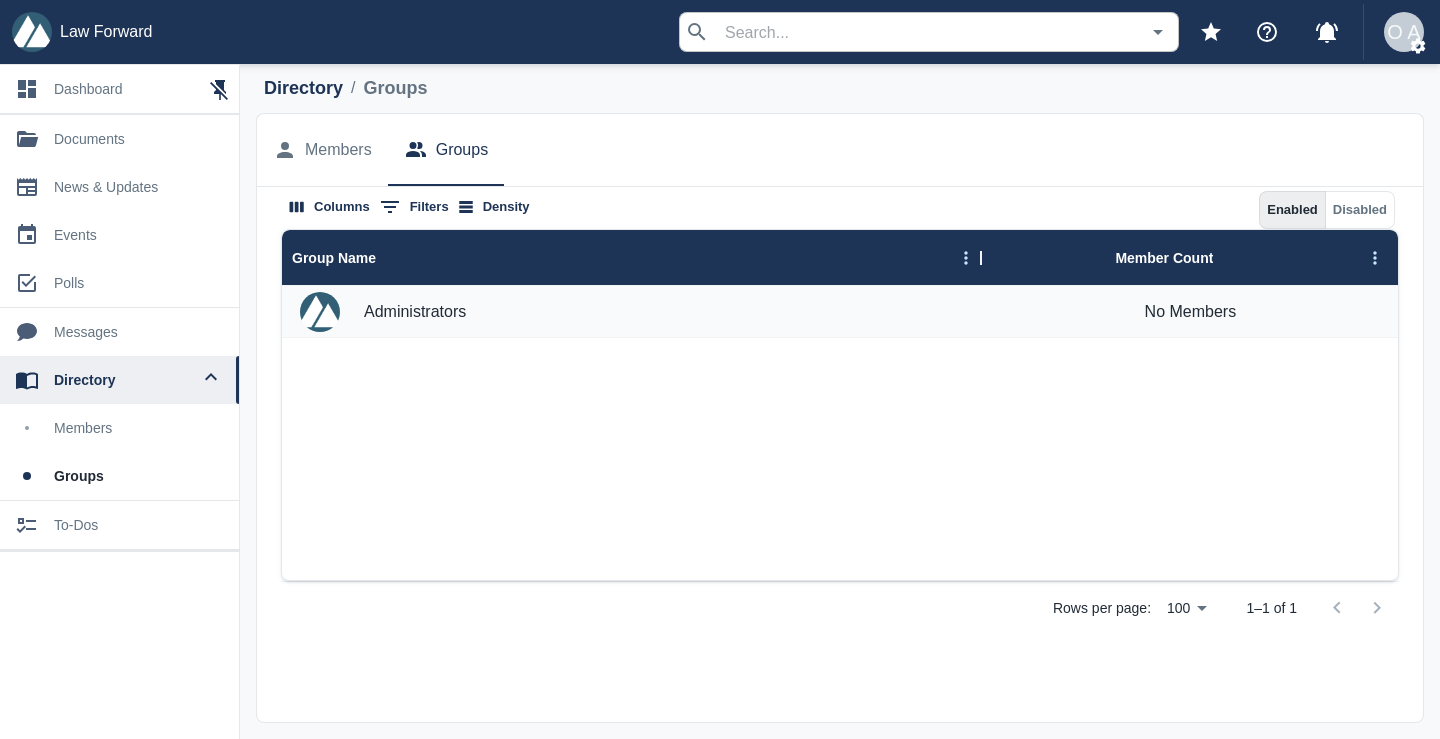 click on "Members" at bounding box center [322, 150] 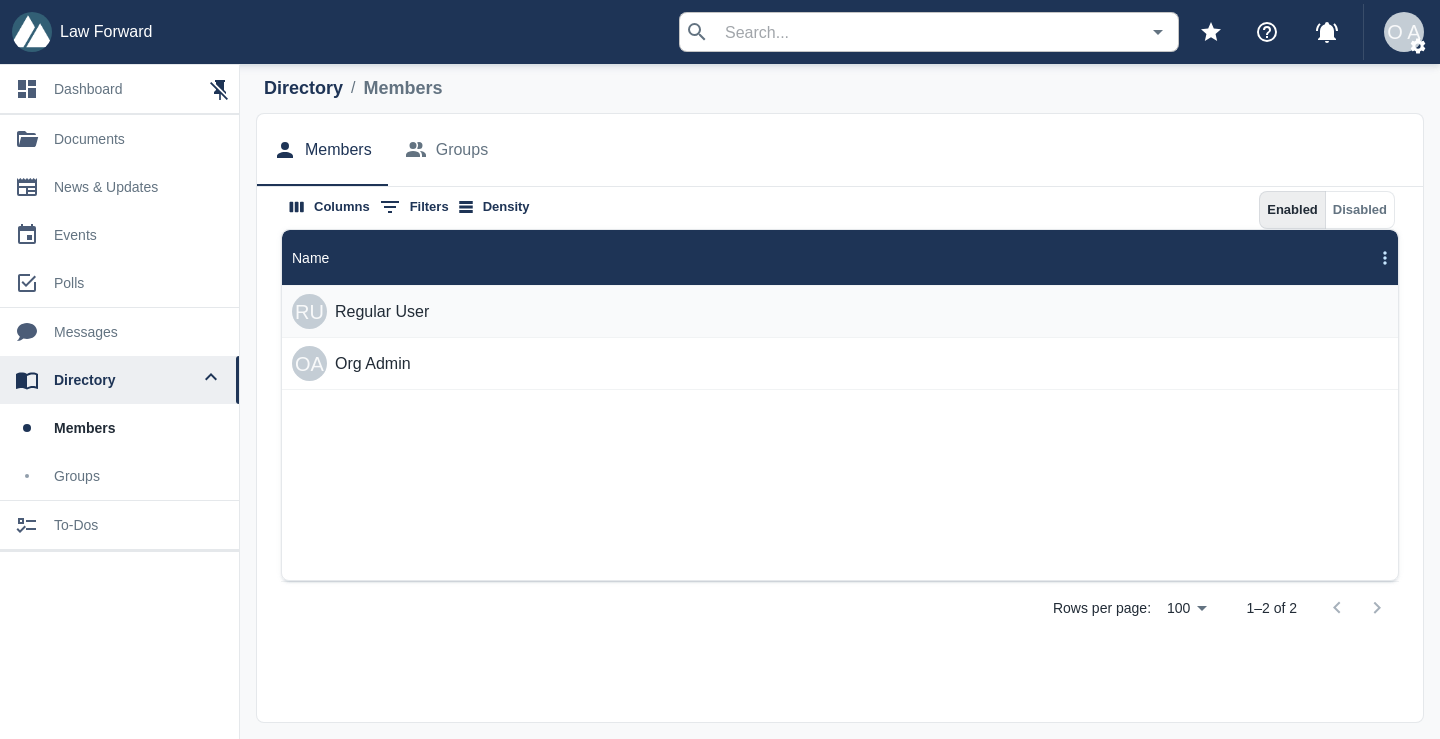 click on "members" at bounding box center [138, 428] 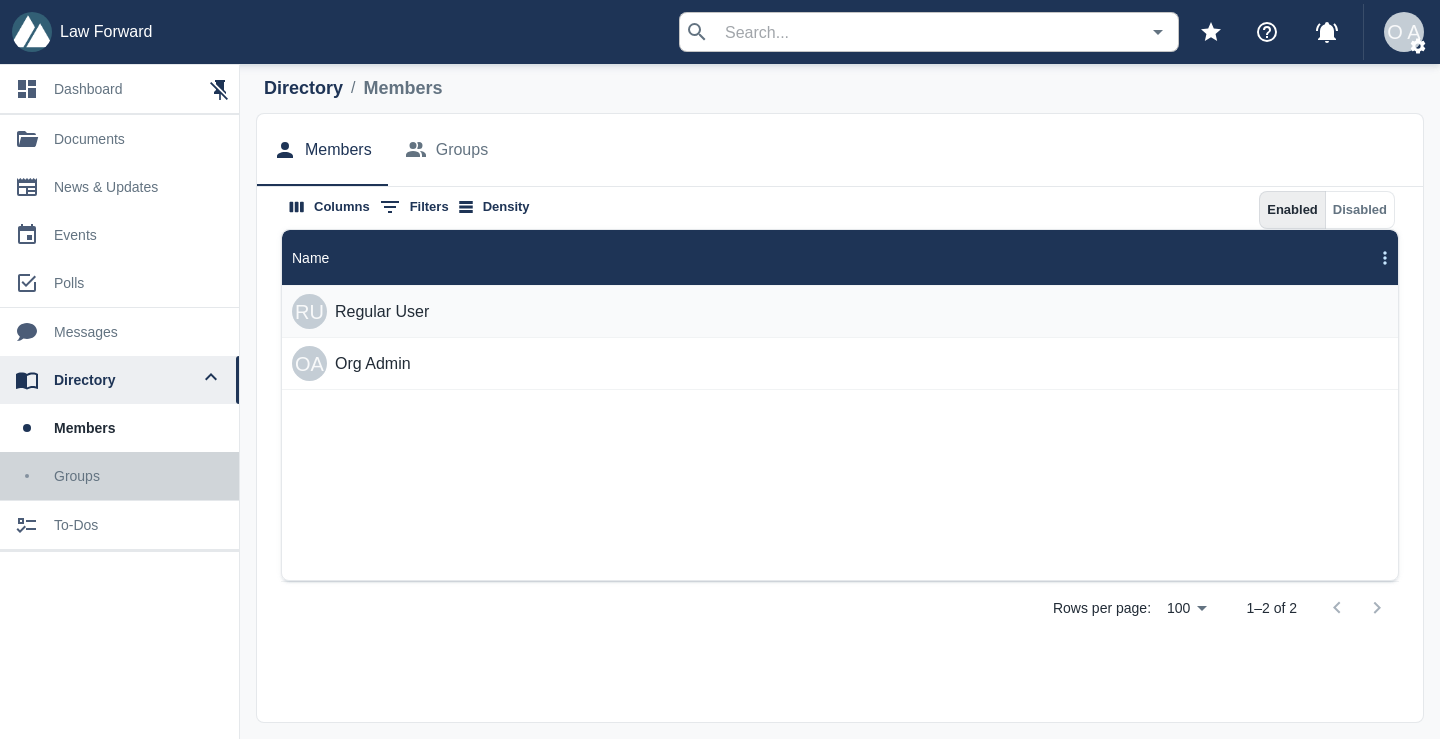 click on "groups" at bounding box center (119, 476) 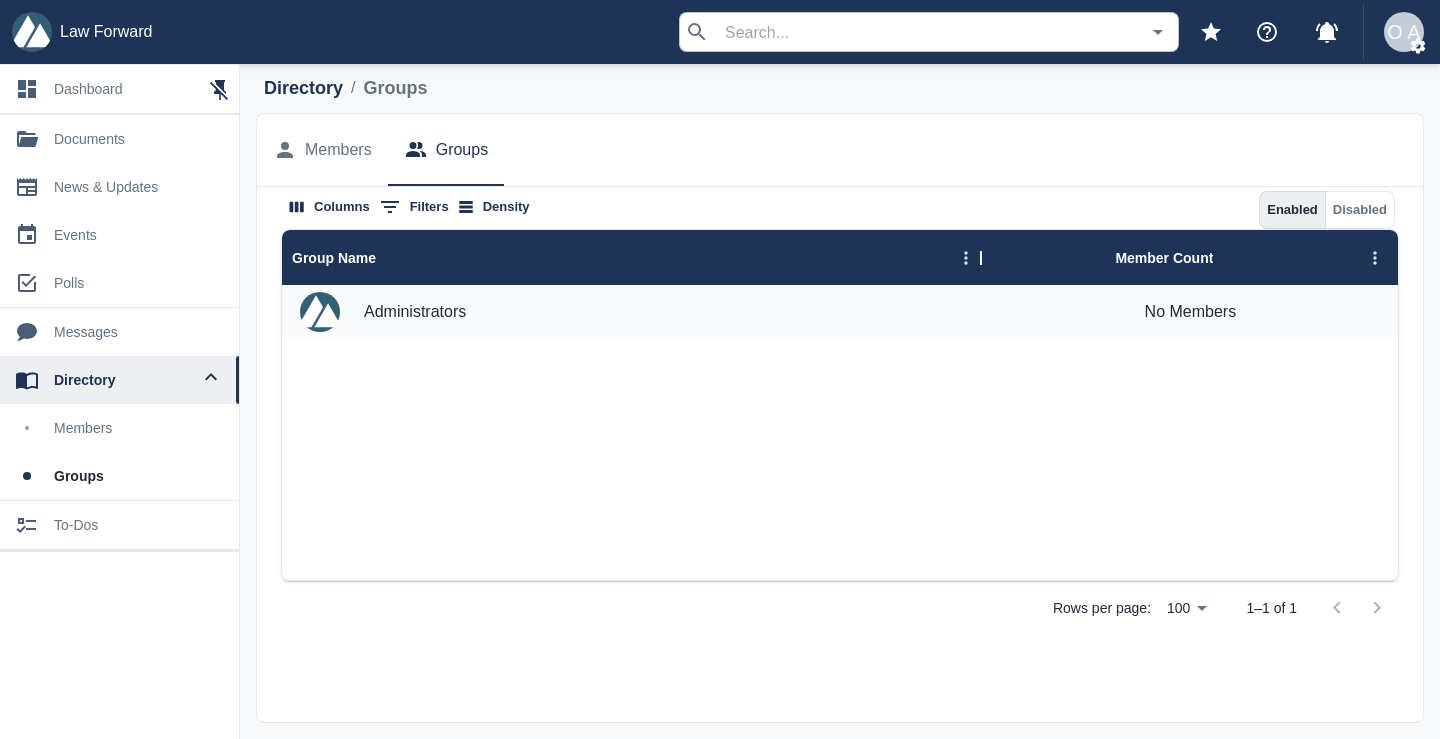 click on "members" at bounding box center (138, 428) 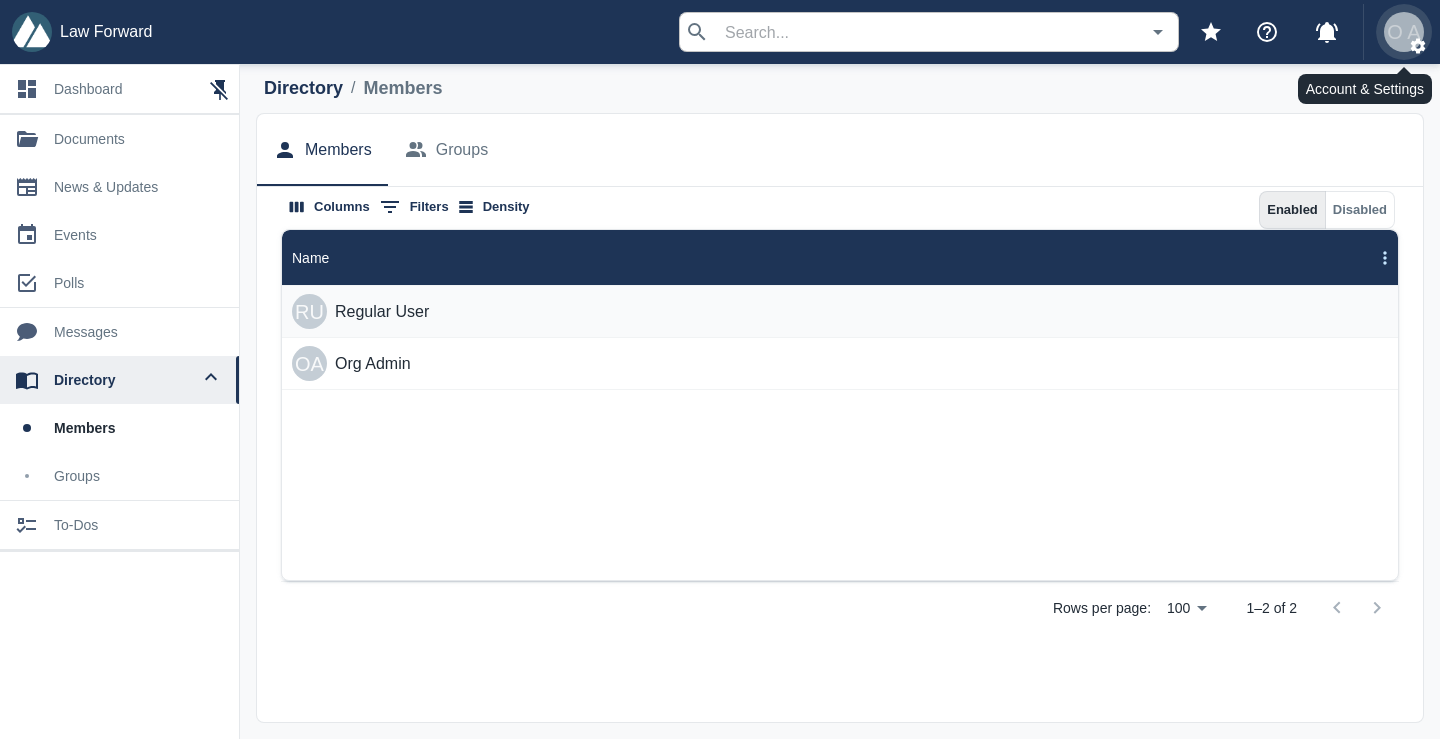 click on "O A" at bounding box center (1404, 32) 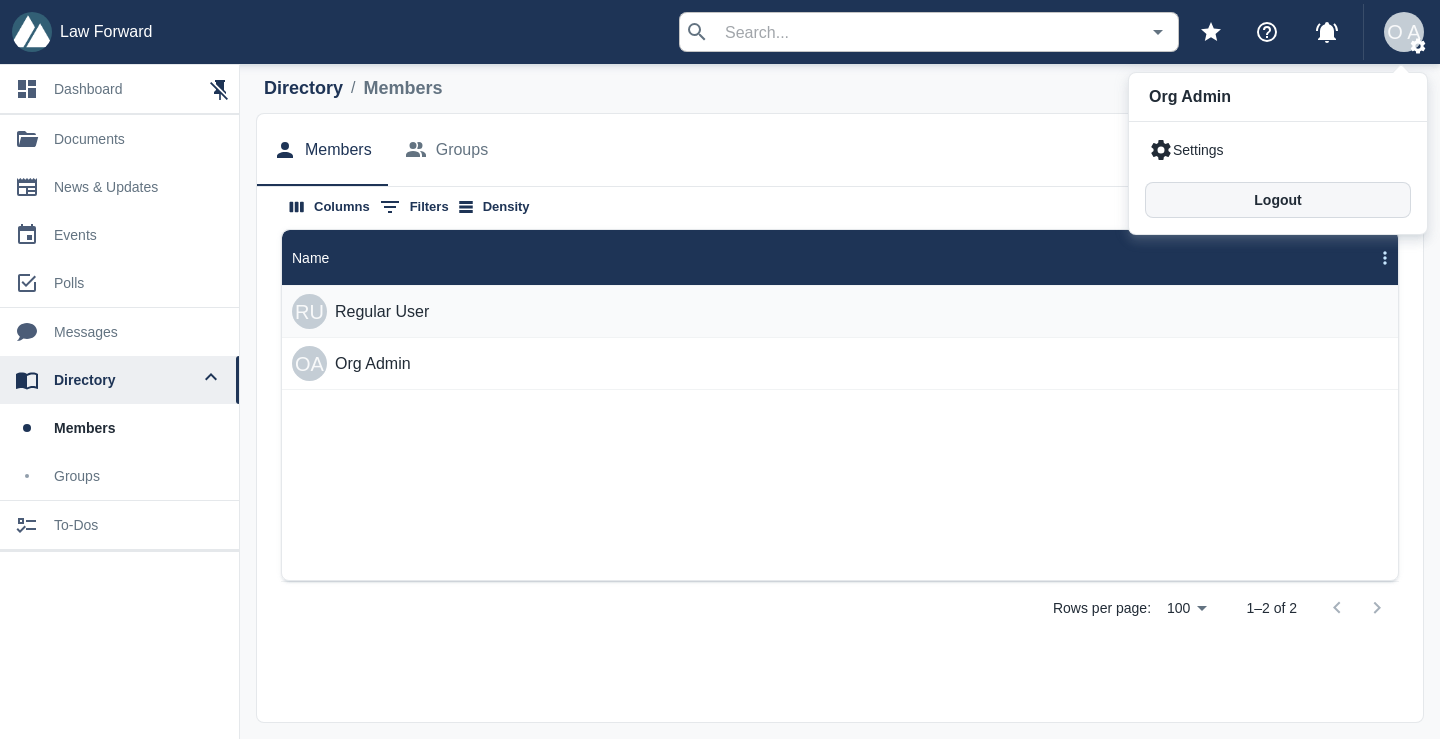 click on "Logout" at bounding box center [1278, 200] 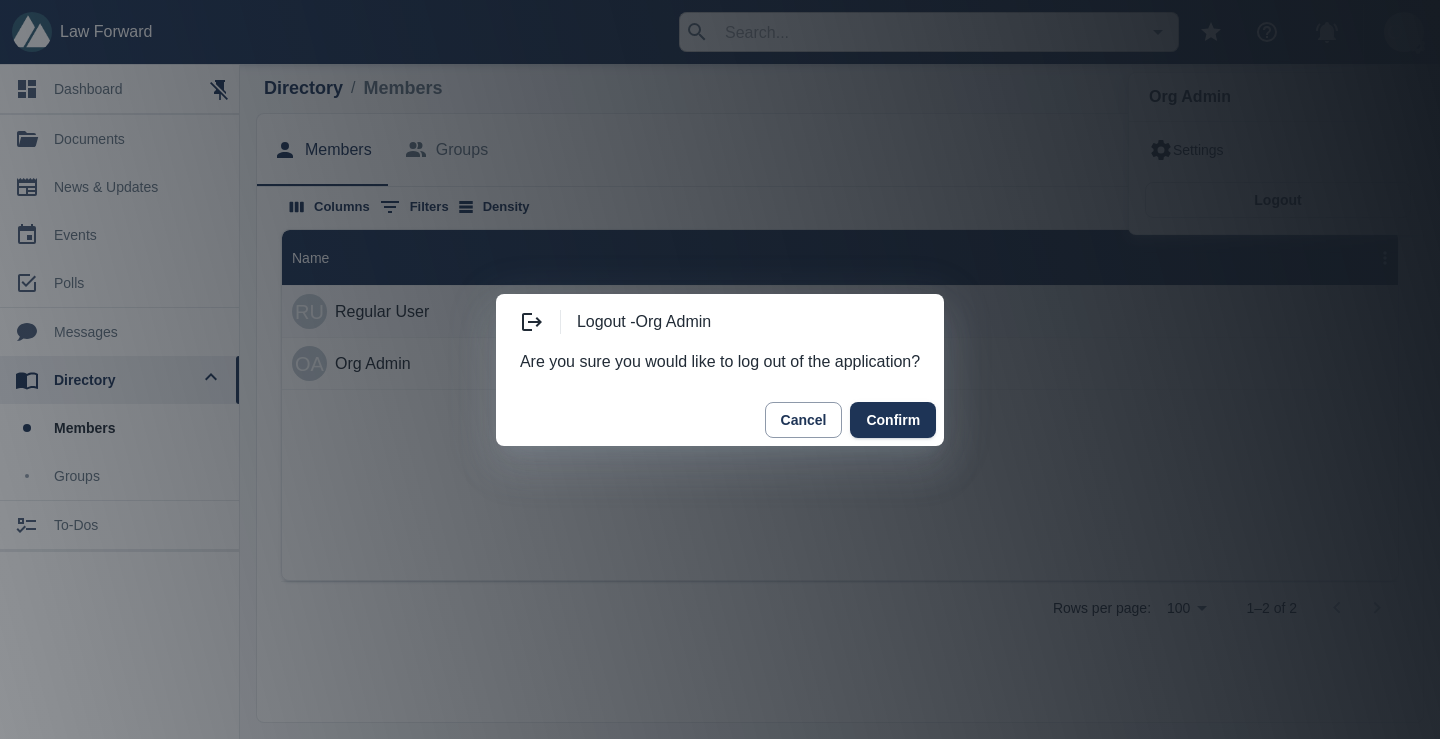 click on "Cancel Confirm" at bounding box center (720, 420) 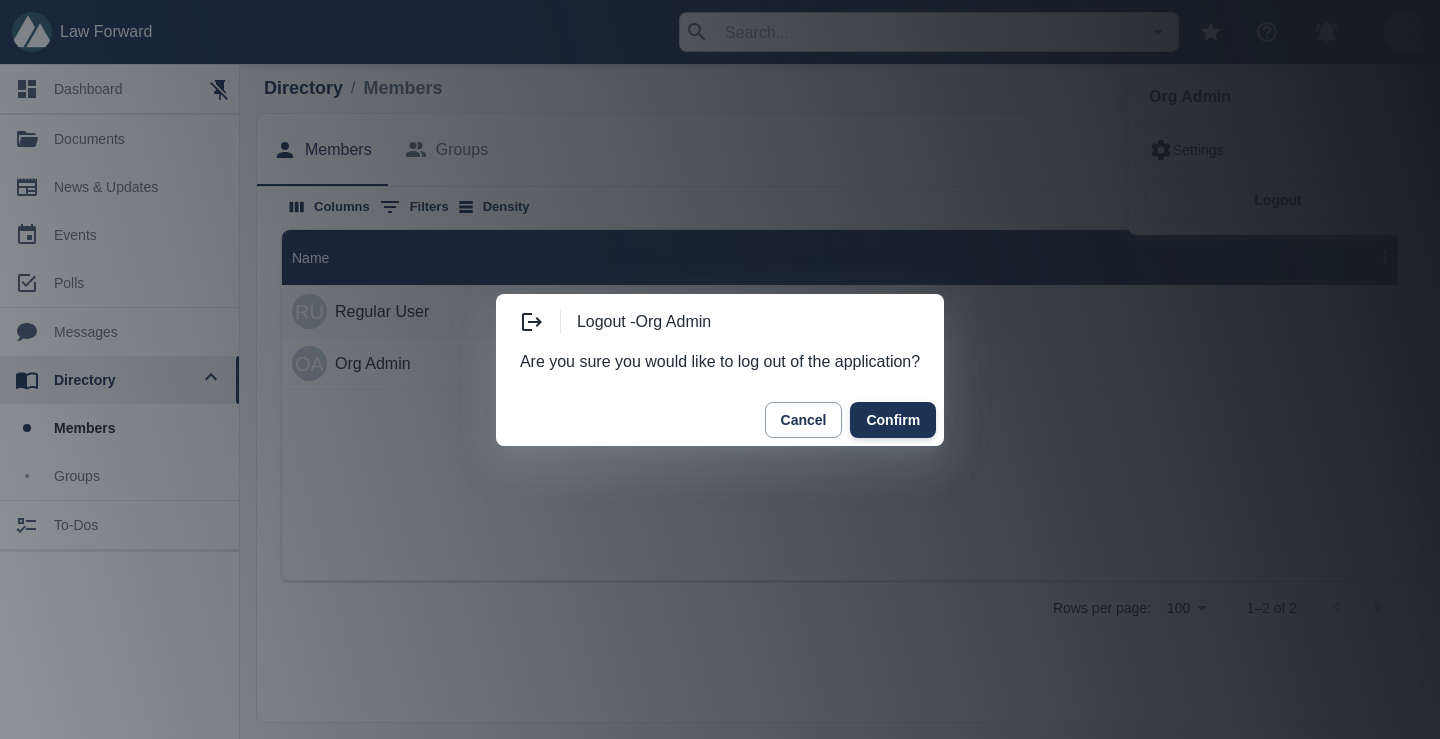 click on "Confirm" at bounding box center [893, 420] 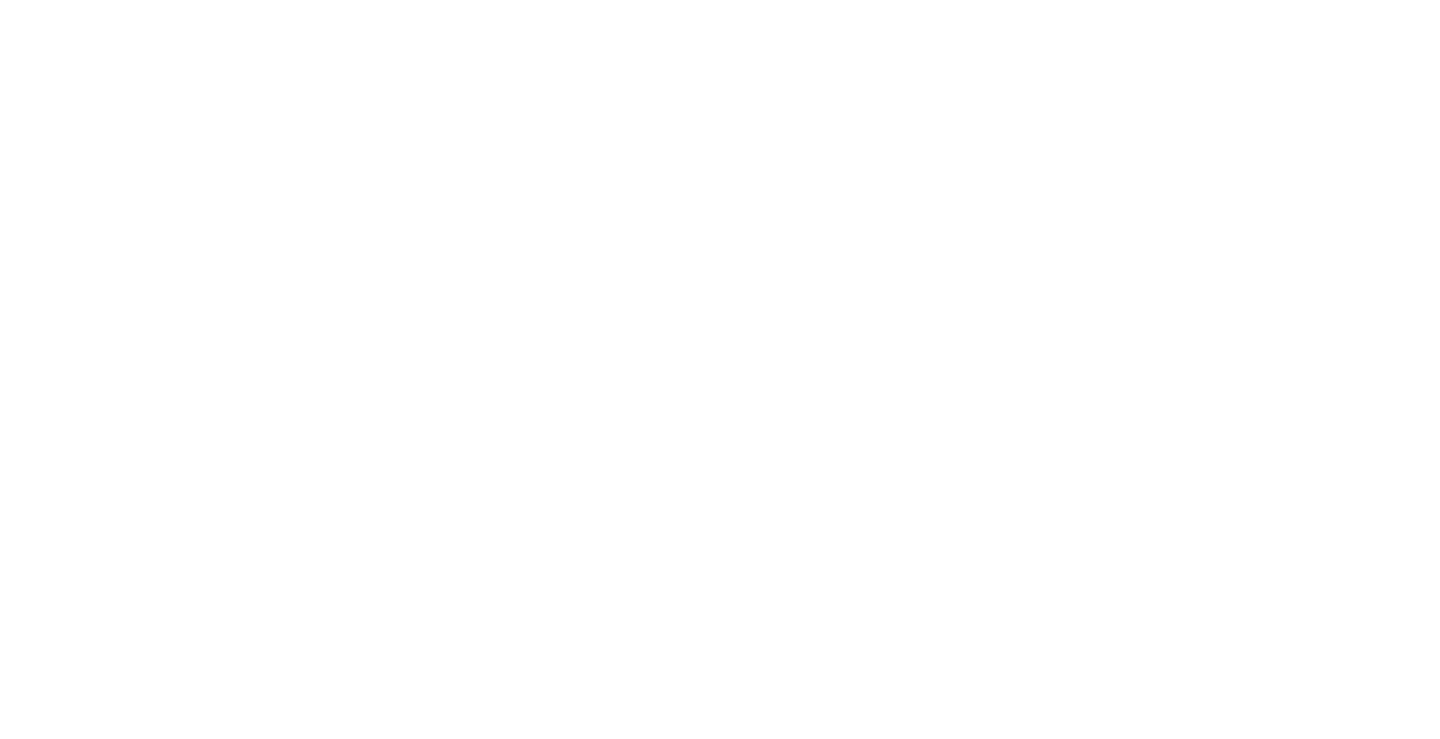 scroll, scrollTop: 0, scrollLeft: 0, axis: both 